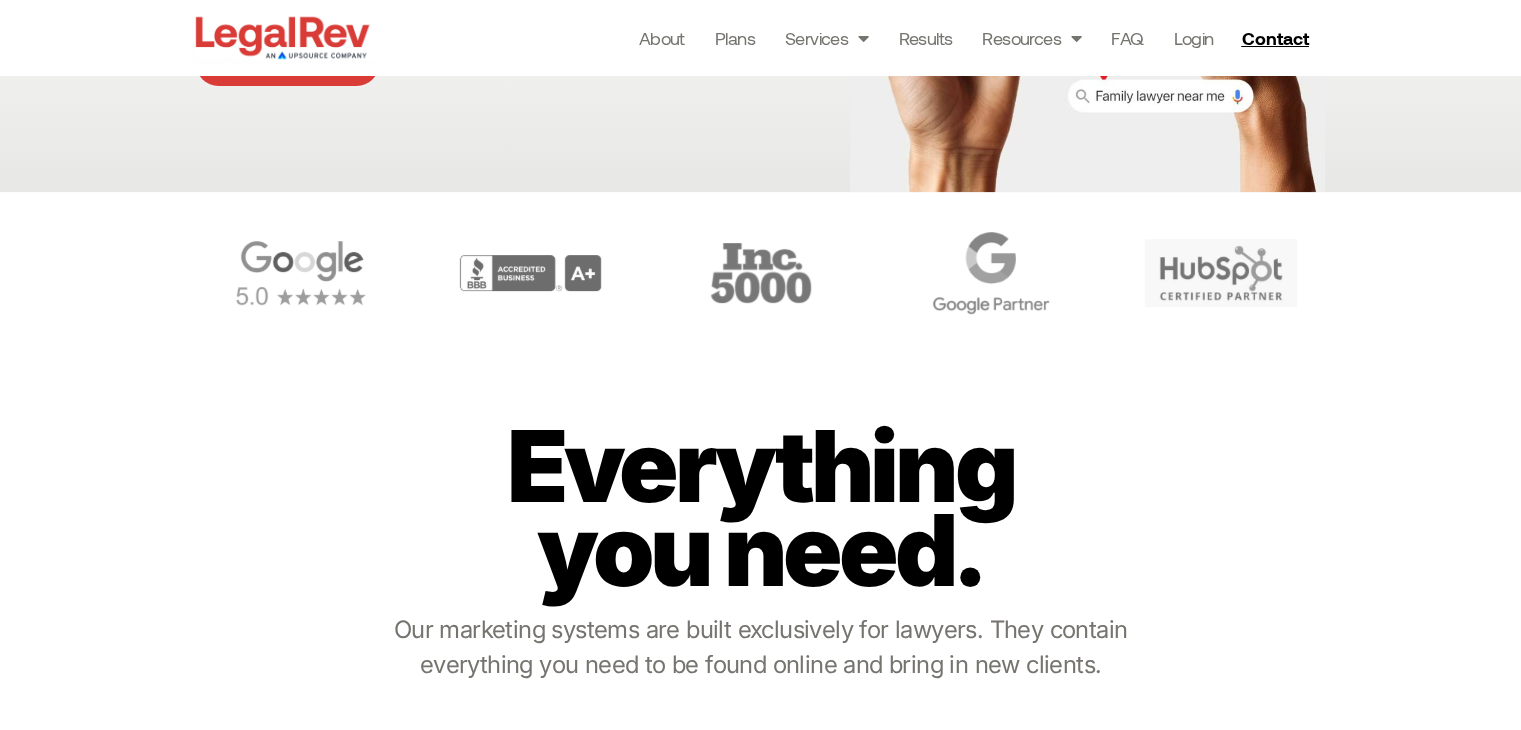 scroll, scrollTop: 492, scrollLeft: 0, axis: vertical 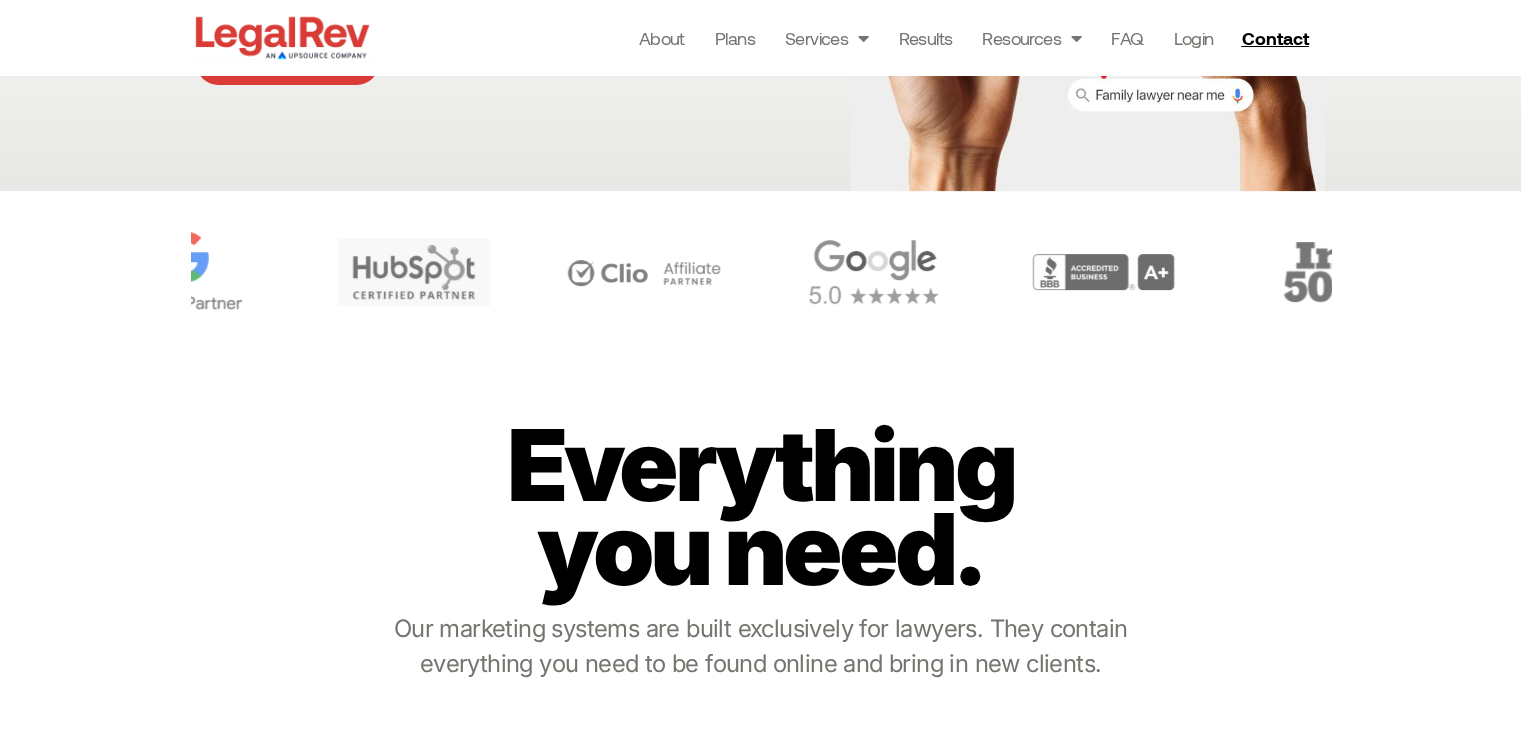 click at bounding box center [413, 272] 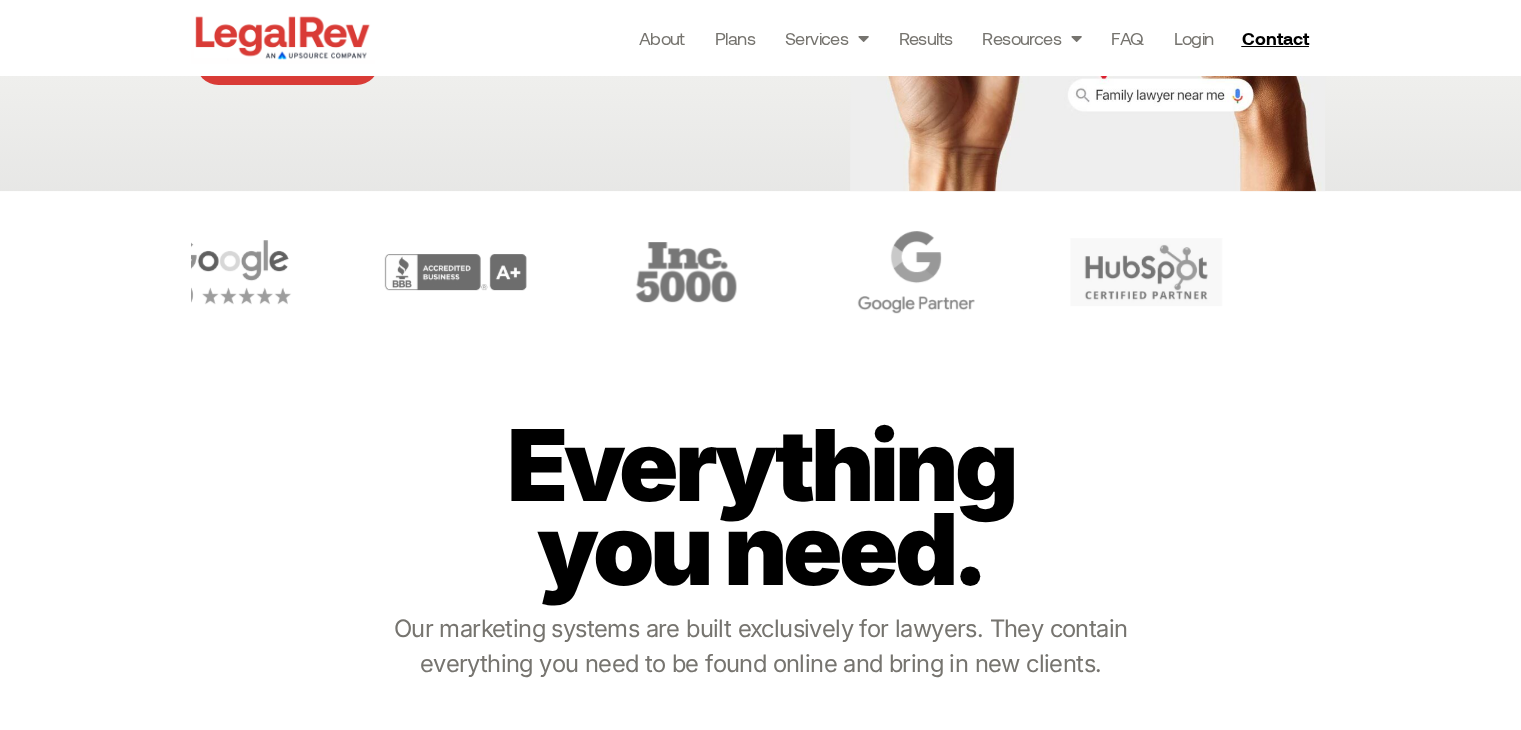 click at bounding box center (456, 272) 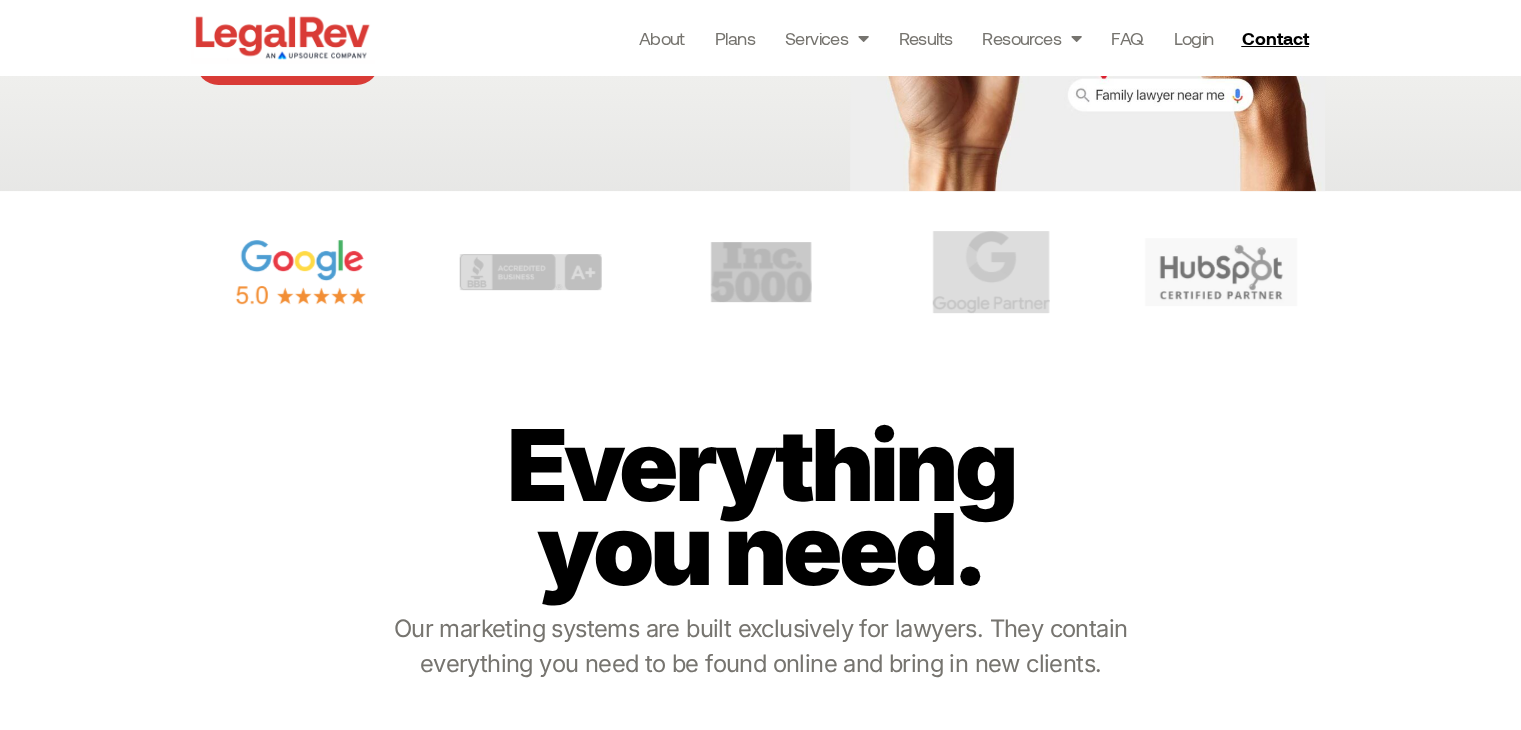 drag, startPoint x: 1035, startPoint y: 278, endPoint x: 327, endPoint y: 243, distance: 708.86456 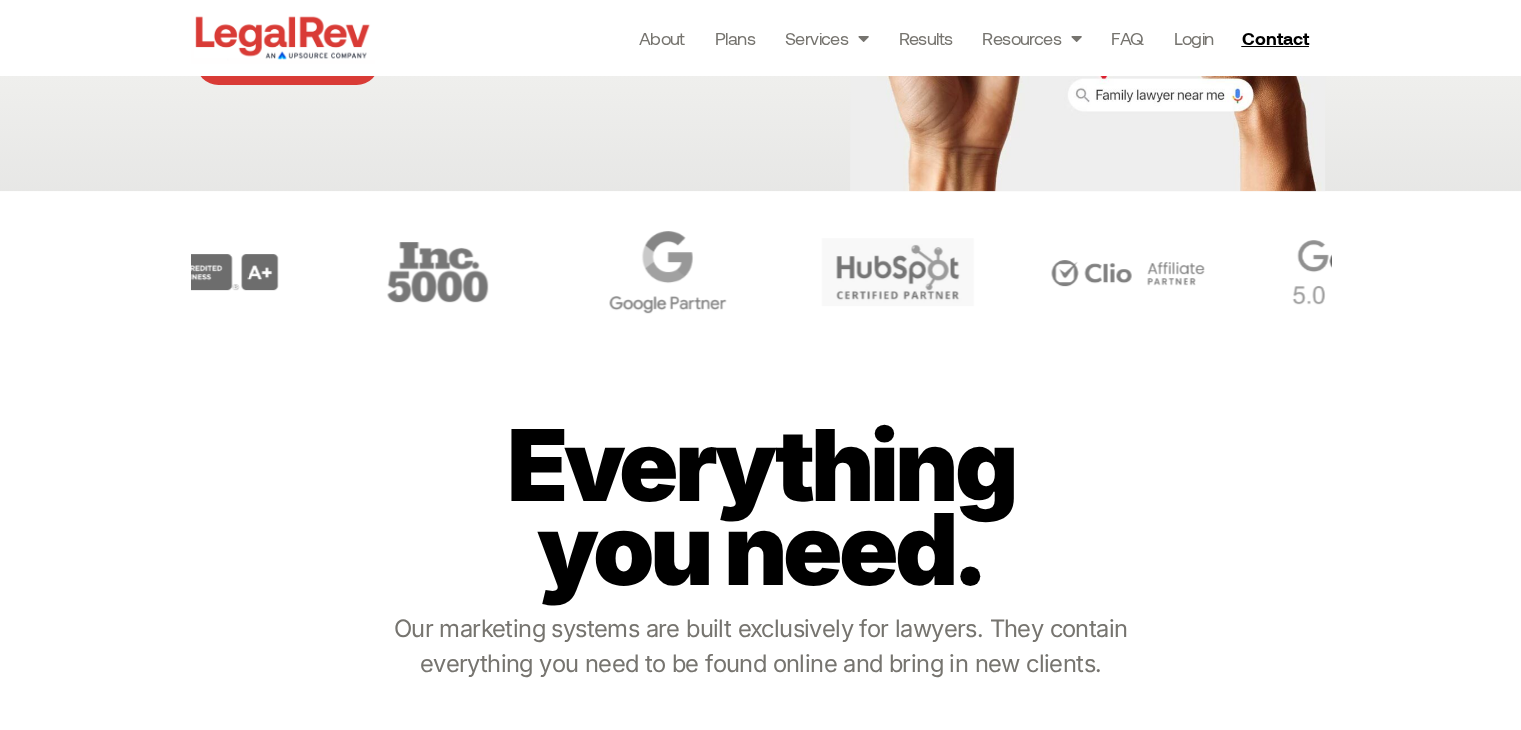 click at bounding box center [761, 272] 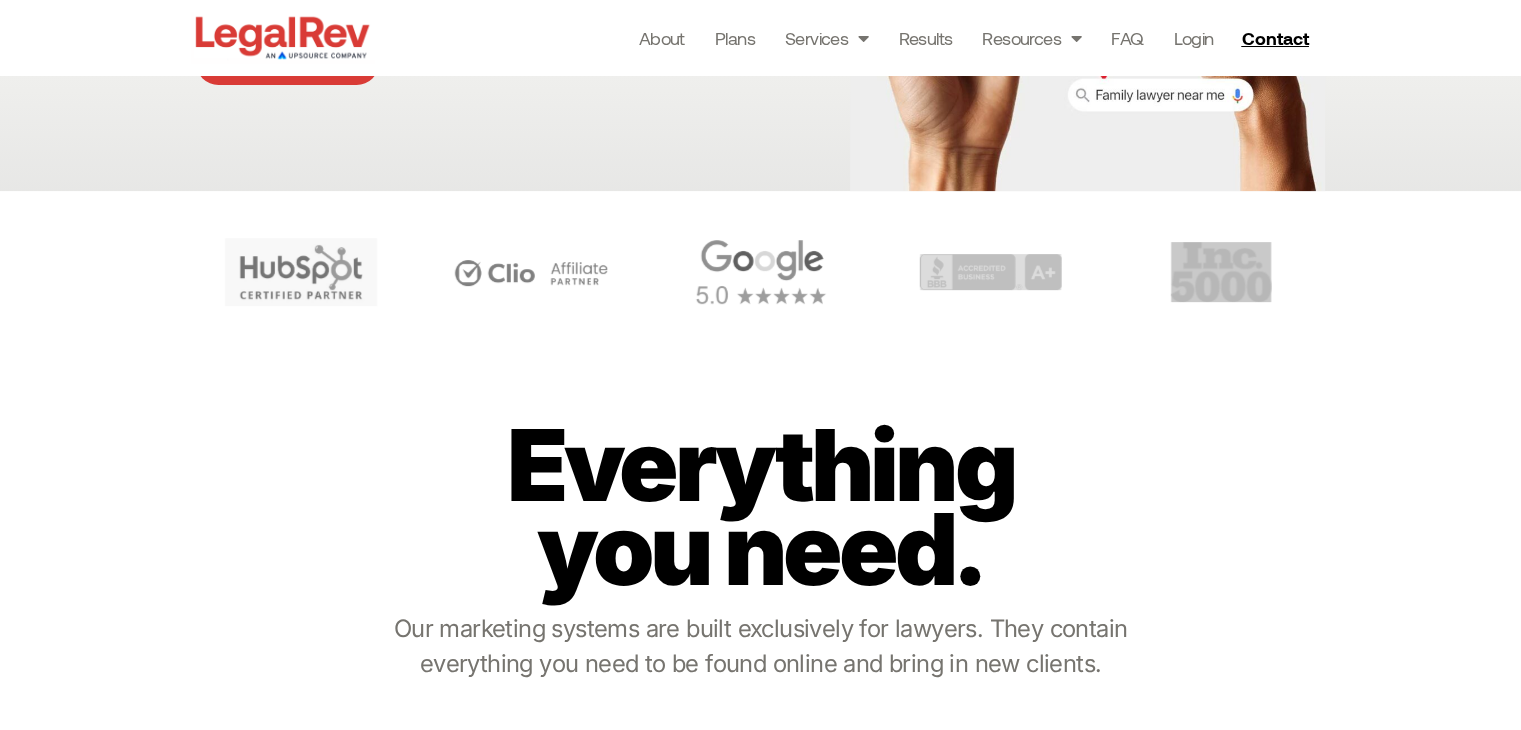 click on "Everything you need.
Our marketing systems are built exclusively for lawyers. They contain everything you need to be found online and bring in new clients." at bounding box center [761, 547] 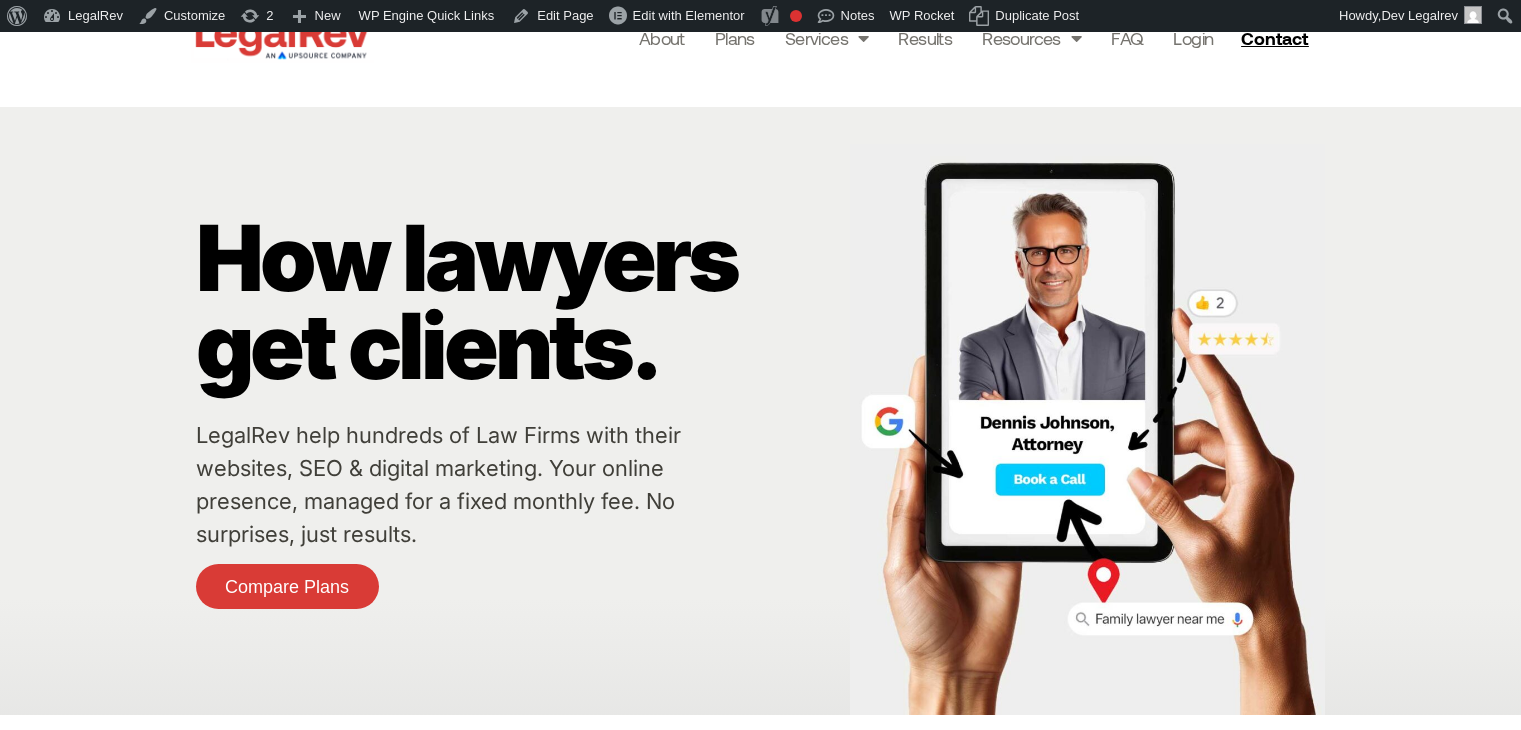 scroll, scrollTop: 0, scrollLeft: 0, axis: both 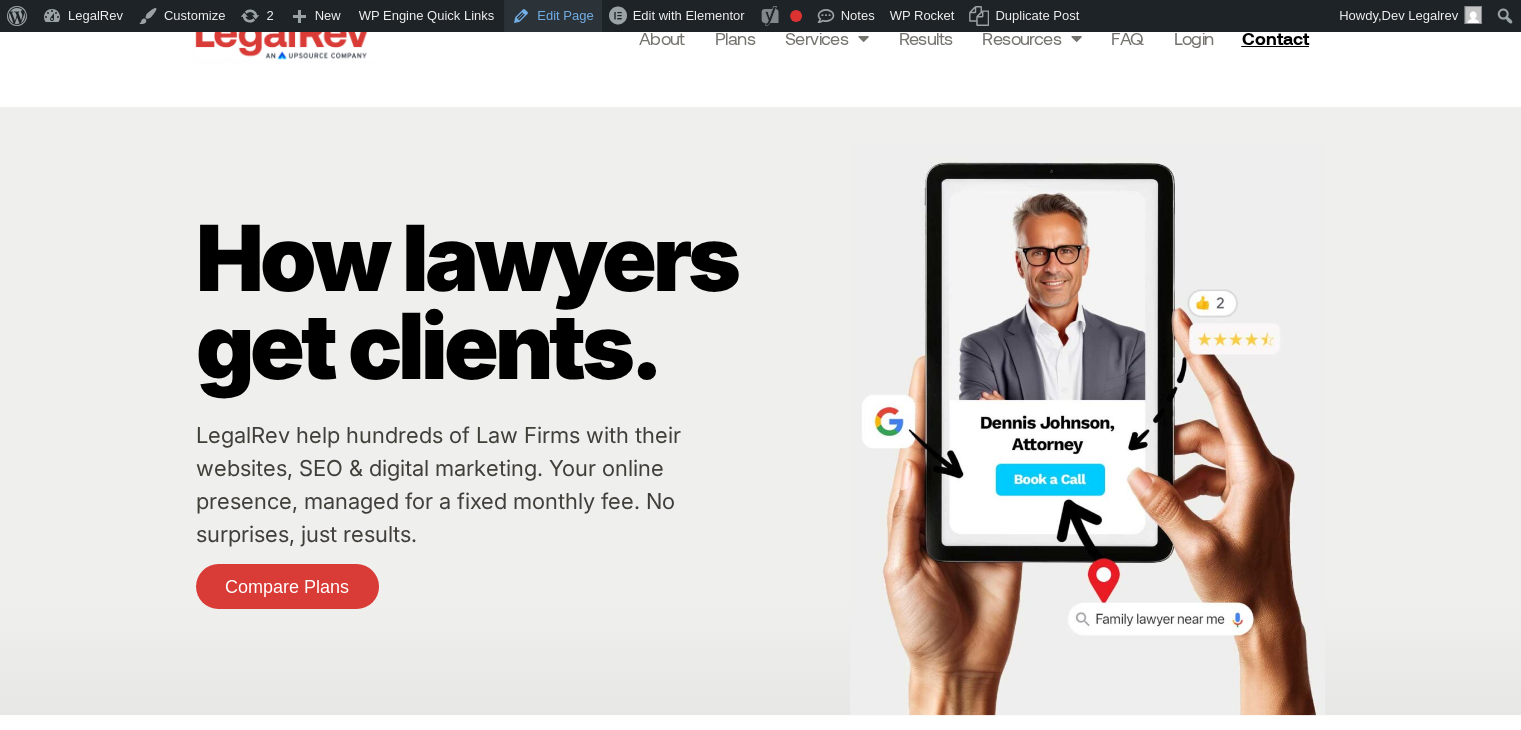 click on "Edit Page" at bounding box center [552, 16] 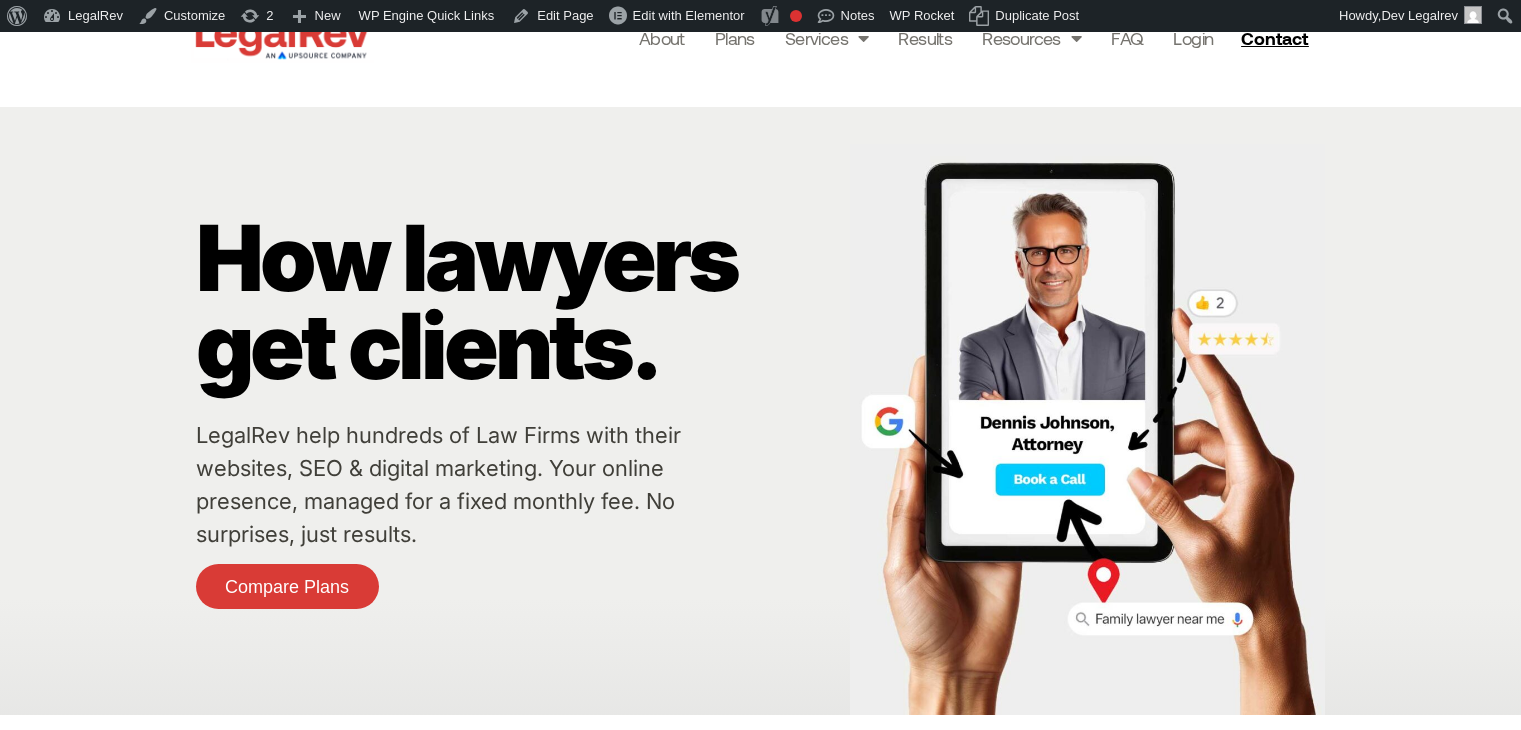 scroll, scrollTop: 0, scrollLeft: 0, axis: both 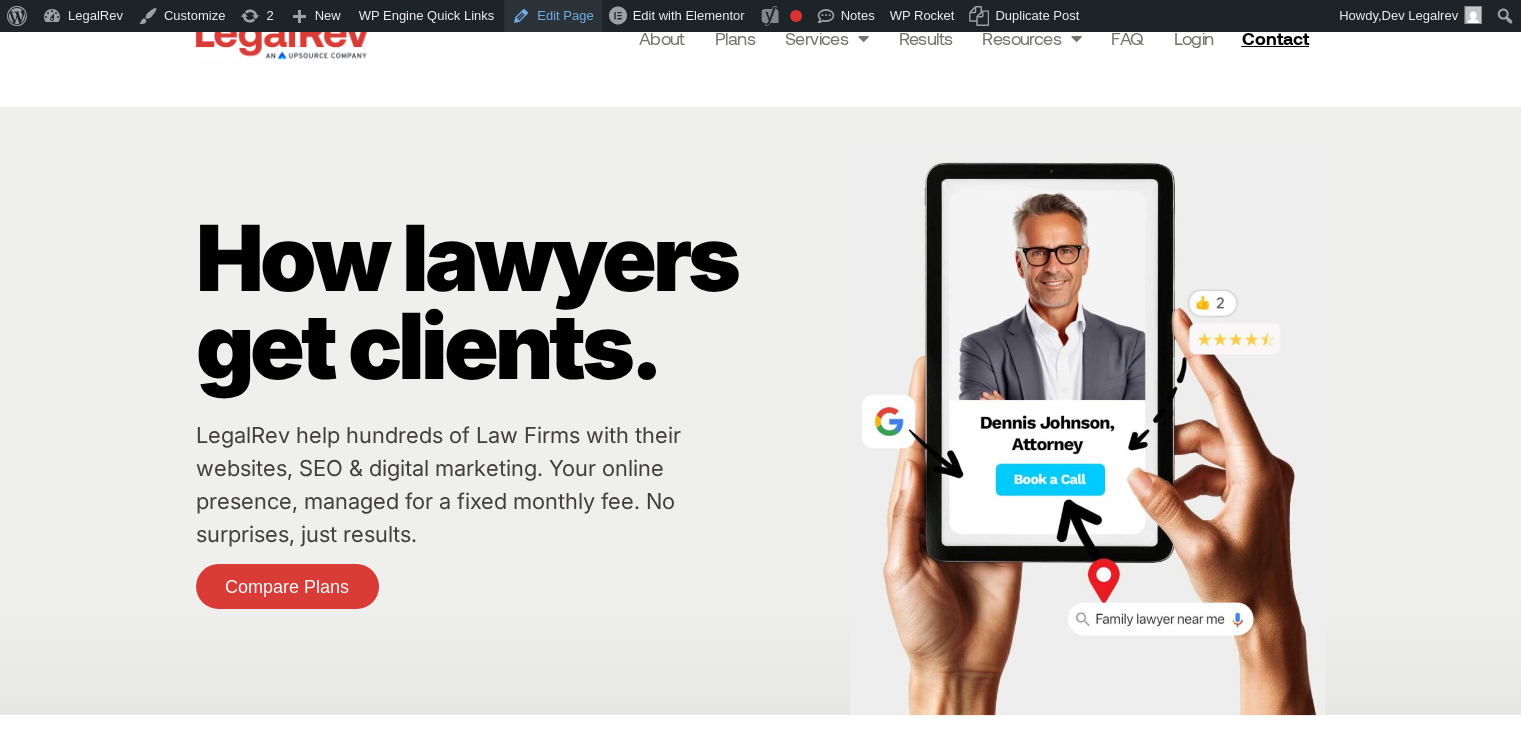 click on "Edit Page" at bounding box center [552, 16] 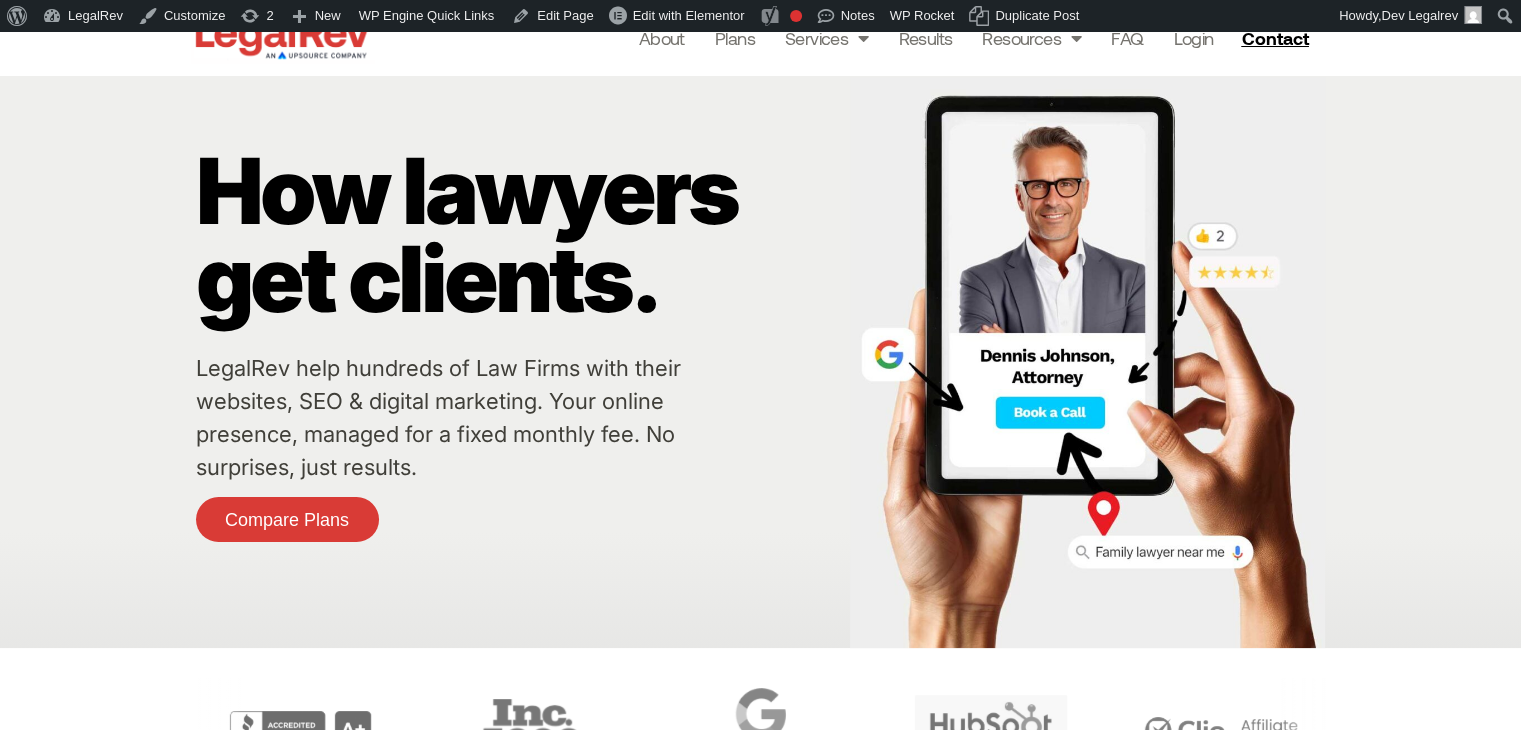 scroll, scrollTop: 738, scrollLeft: 0, axis: vertical 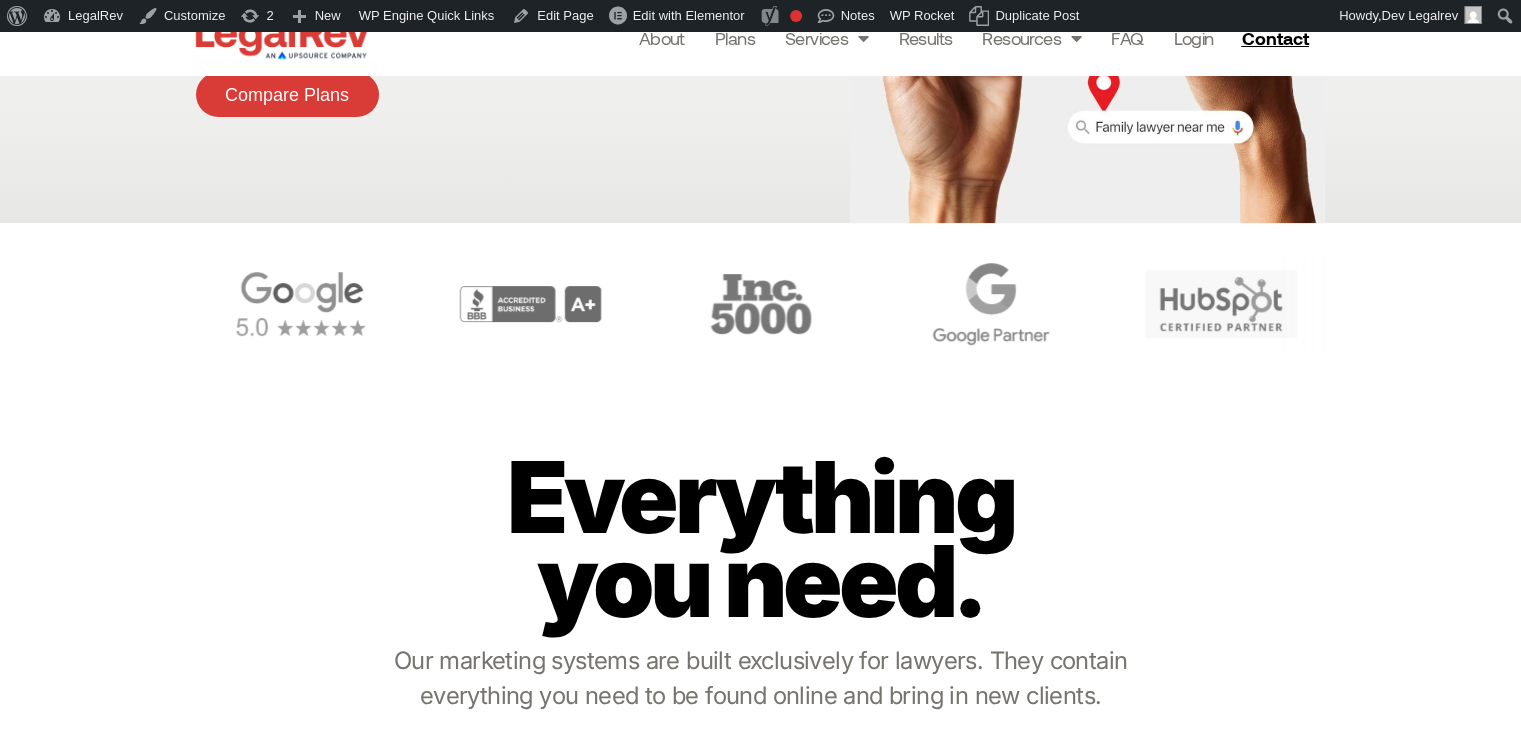click on "Everything you need.
Our marketing systems are built exclusively for lawyers. They contain everything you need to be found online and bring in new clients." at bounding box center (761, 579) 